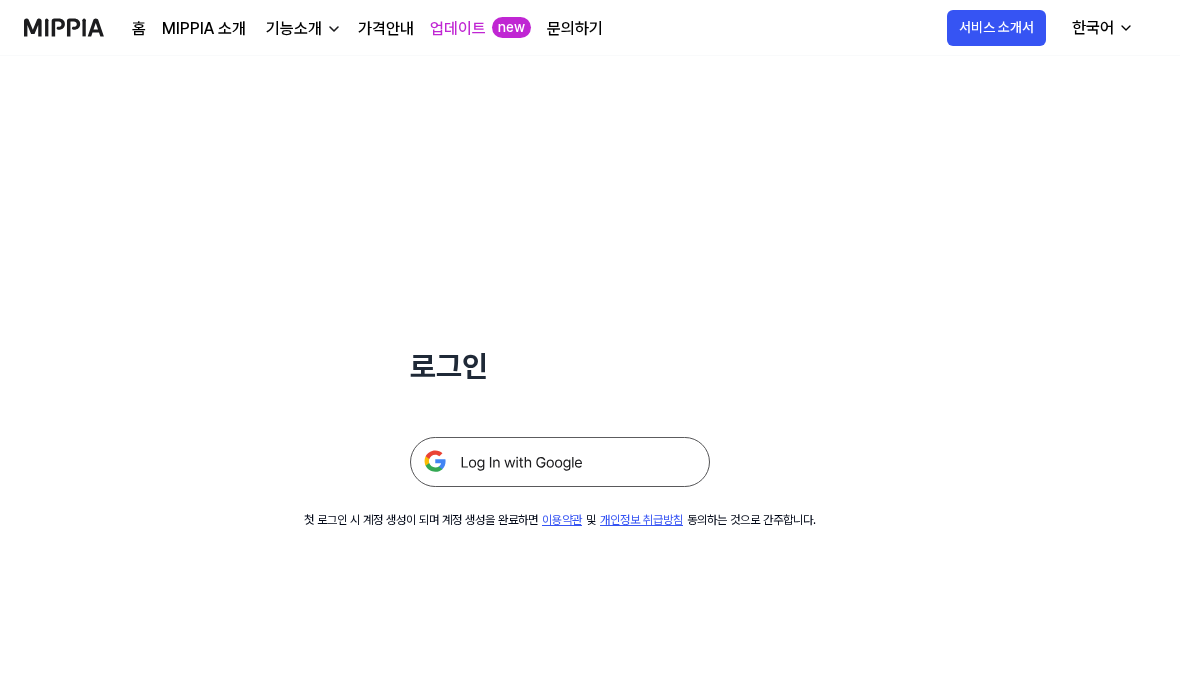 scroll, scrollTop: 0, scrollLeft: 0, axis: both 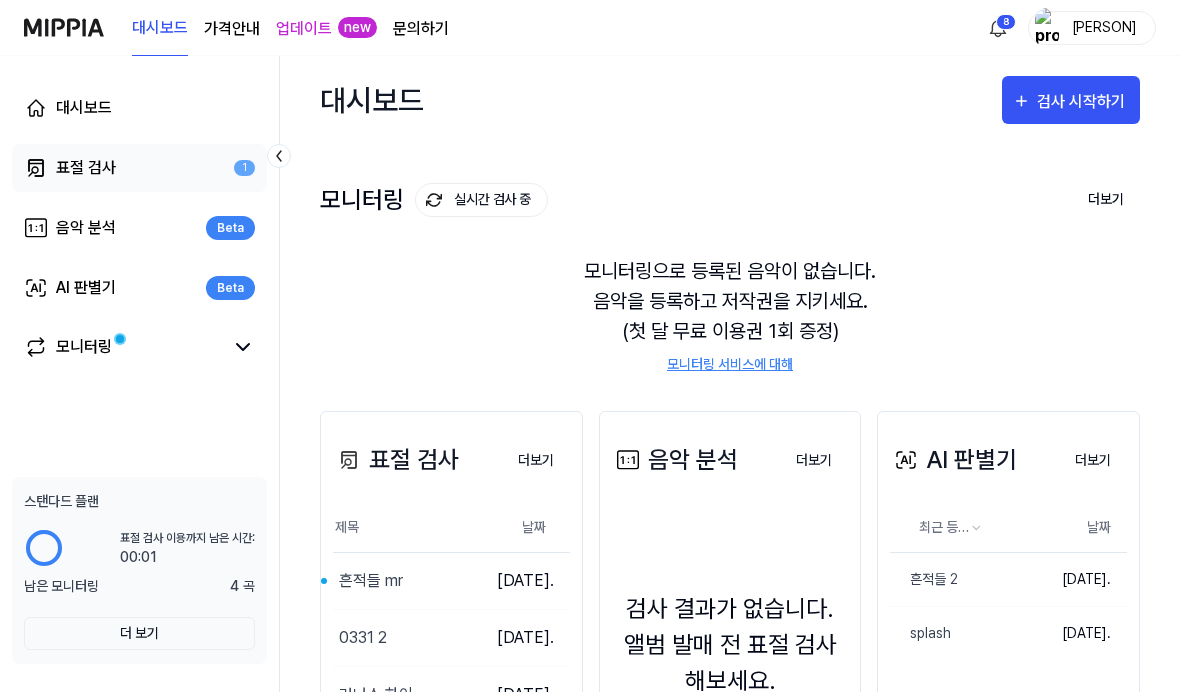 click on "표절 검사 1" at bounding box center [139, 168] 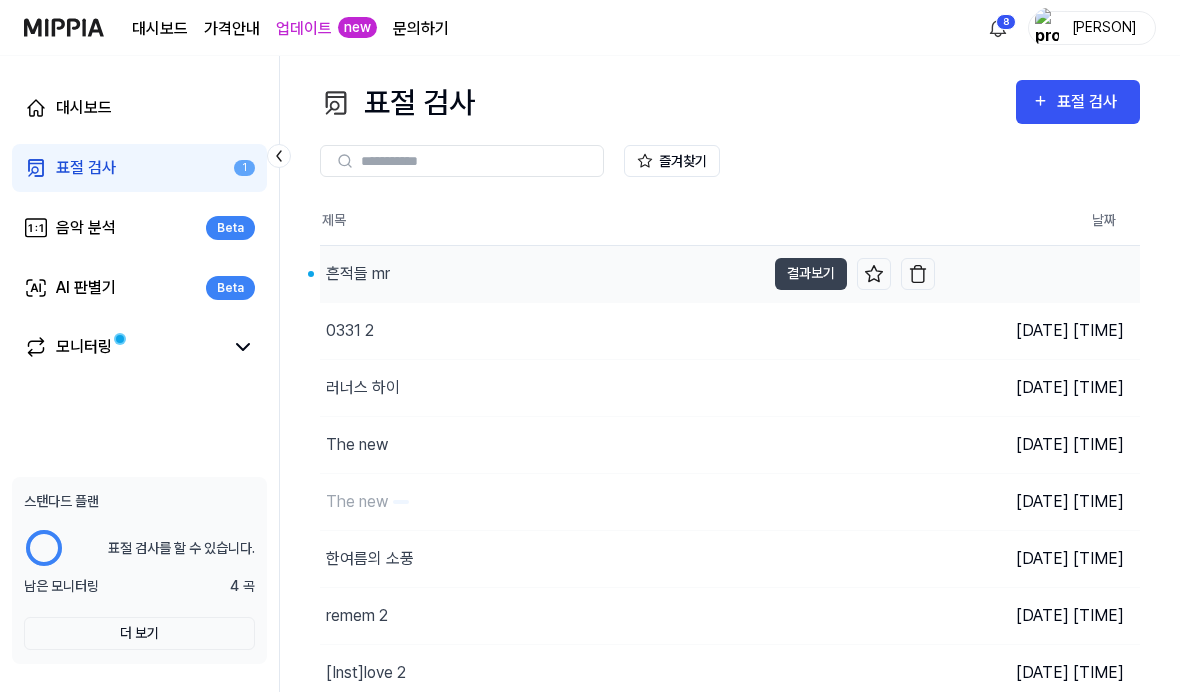 click on "흔적들 mr" at bounding box center [542, 274] 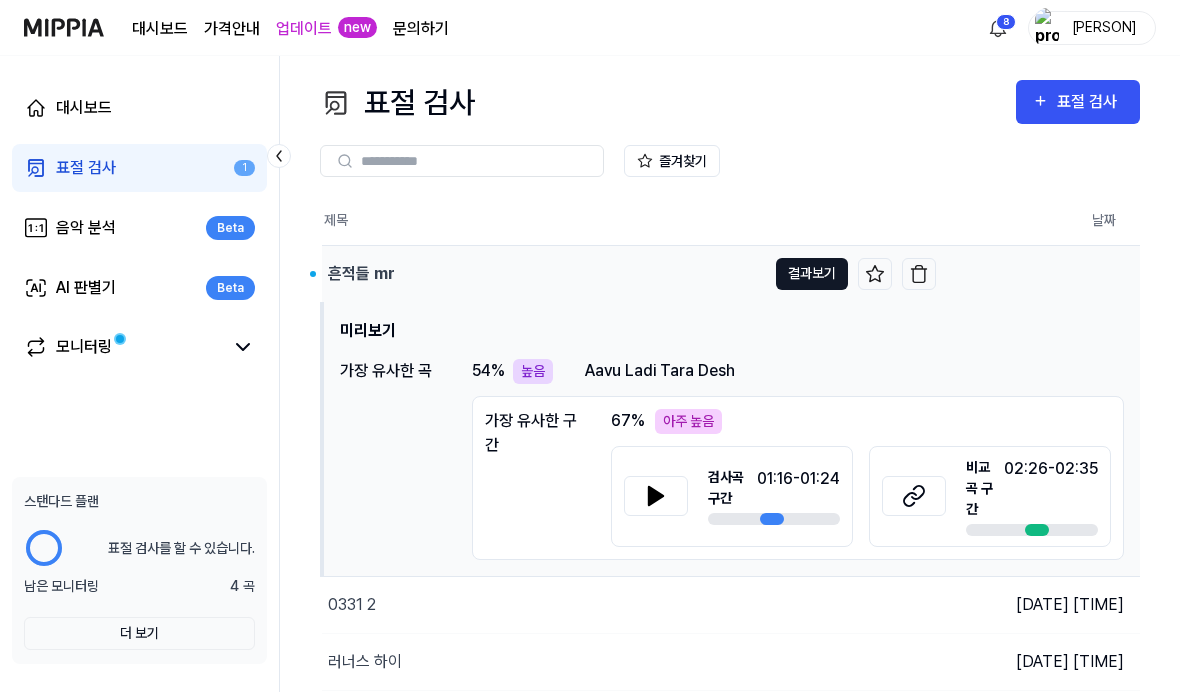 click on "결과보기" at bounding box center [812, 274] 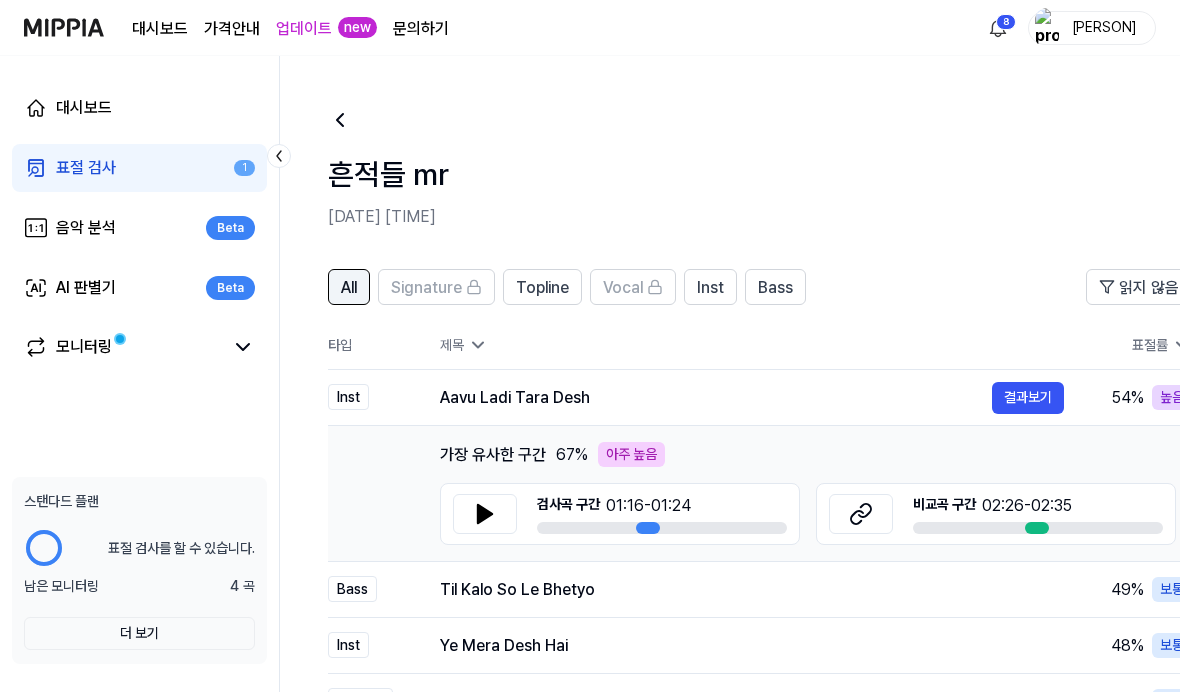 click on "All" at bounding box center [349, 288] 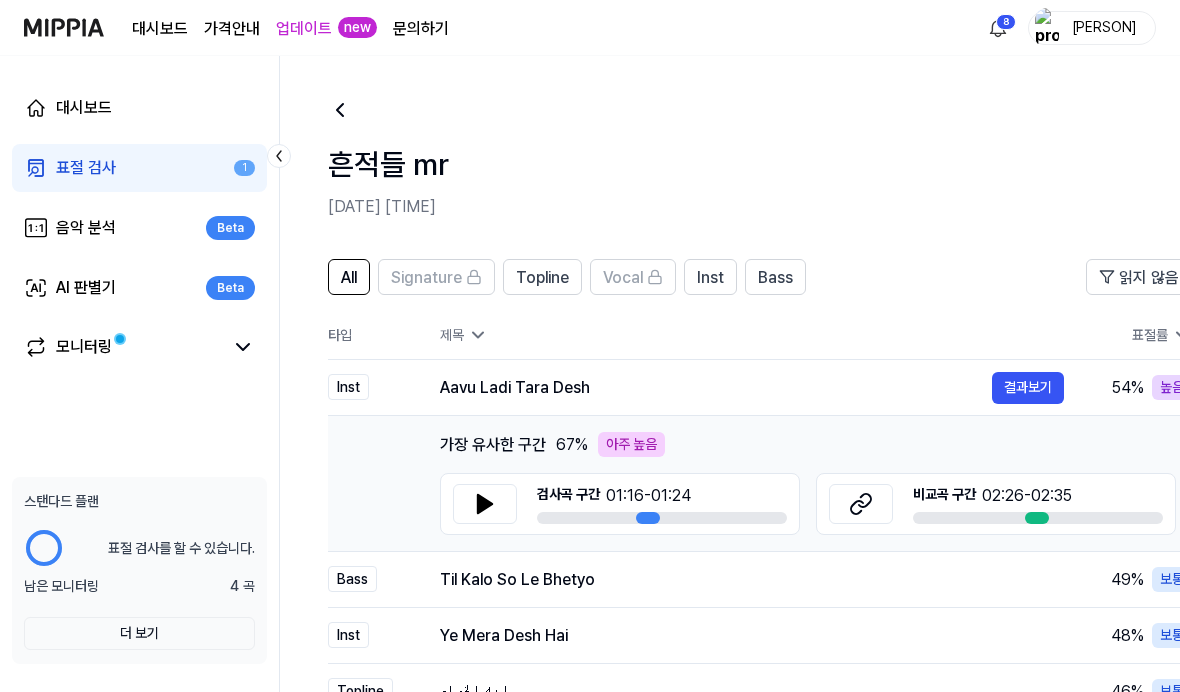 scroll, scrollTop: 0, scrollLeft: 0, axis: both 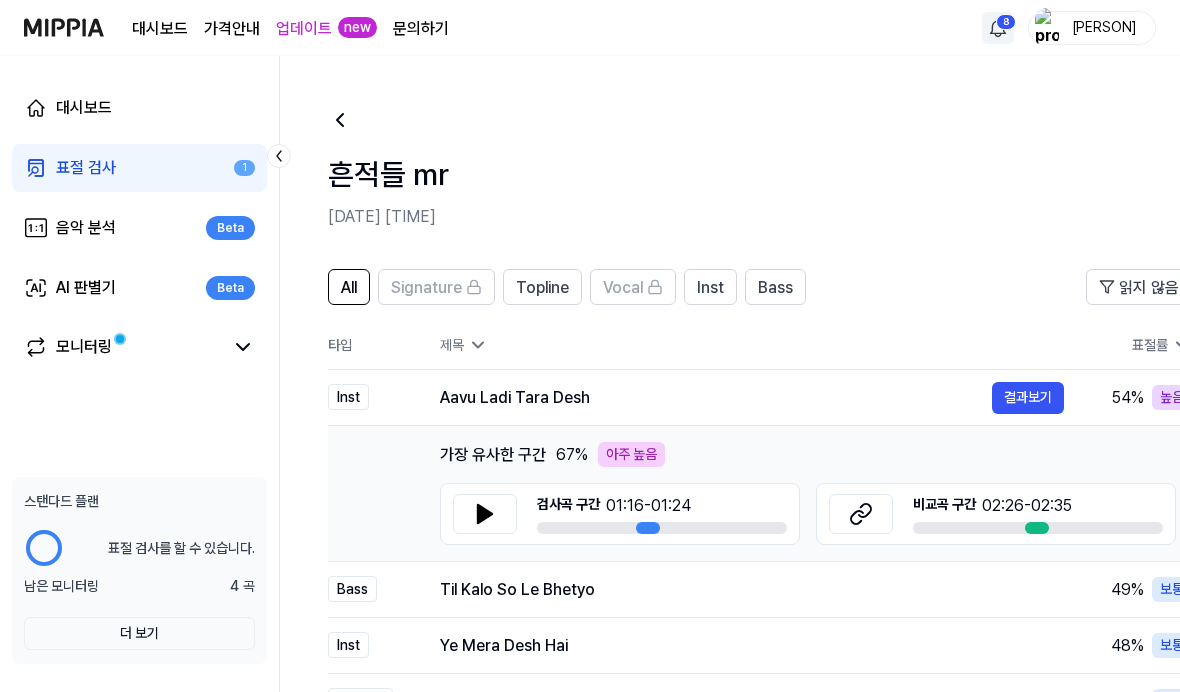 click on "대시보드 가격안내 업데이트 new 문의하기 8 또미 대시보드 표절 검사 1 음악 분석 Beta AI 판별기 Beta 모니터링 📋  설문조사 음원 표절 검사를 사용해보니 어떠셨나요? 여러분의 피드백을 기다리고 있습니다!  설문조사 하러 가기 스탠다드    플랜 표절 검사를 할 수 있습니다. 남은 모니터링 4   곡 더 보기 흔적들 mr 2025.07.10 오전 2:15 All Signature Topline Vocal Inst Bass 읽지 않음 All Signature Vocal Inst Topline Bass 타입 제목 표절률 표절률 읽지 않음 Inst Aavu Ladi Tara Desh 결과보기 54 % 높음   가장 유사한 구간 67 % 아주 높음   검사곡 구간 01:16 - 01:24 비교곡 구간 02:26 - 02:35 결과보기 Bass Til Kalo So Le Bhetyo 결과보기 49 % 보통   Inst Ye Mera Desh Hai 결과보기 48 % 보통   Topline ليه الخصام 결과보기 46 % 보통   Inst Purple Heather 결과보기 45 % 보통   등록한 곡과 유사한 곡을 최대 50개까지 찾았어요. 1" at bounding box center [590, 346] 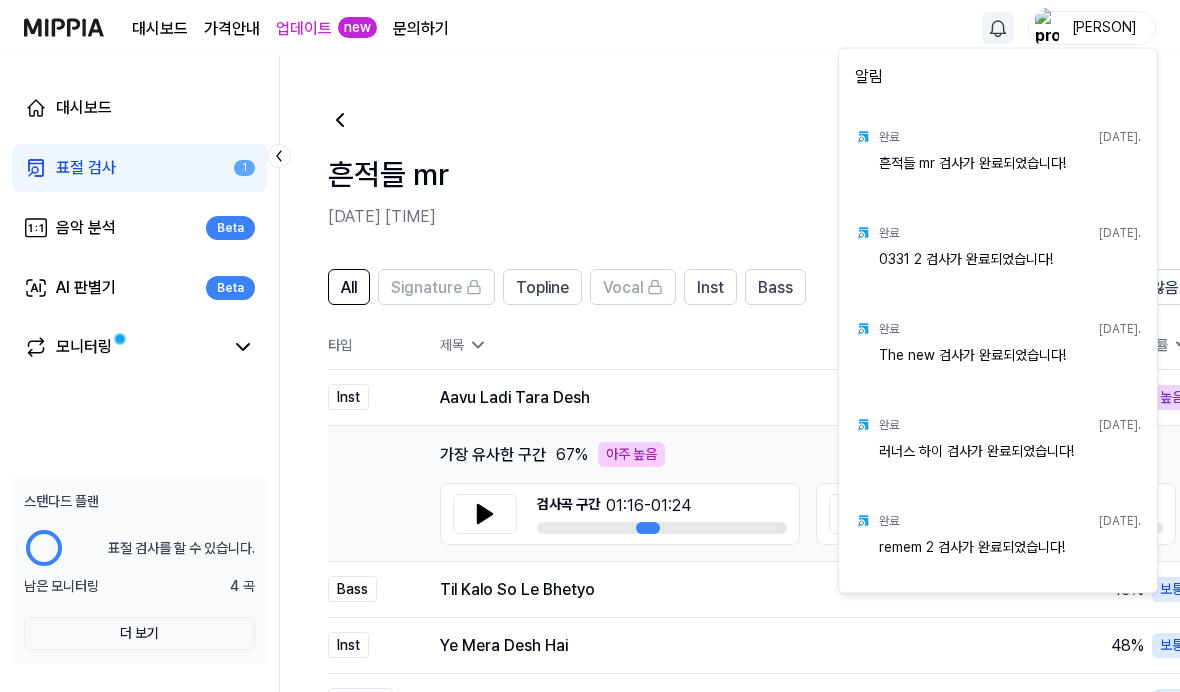 click on "흔적들 mr 검사가 완료되었습니다!" at bounding box center (1010, 173) 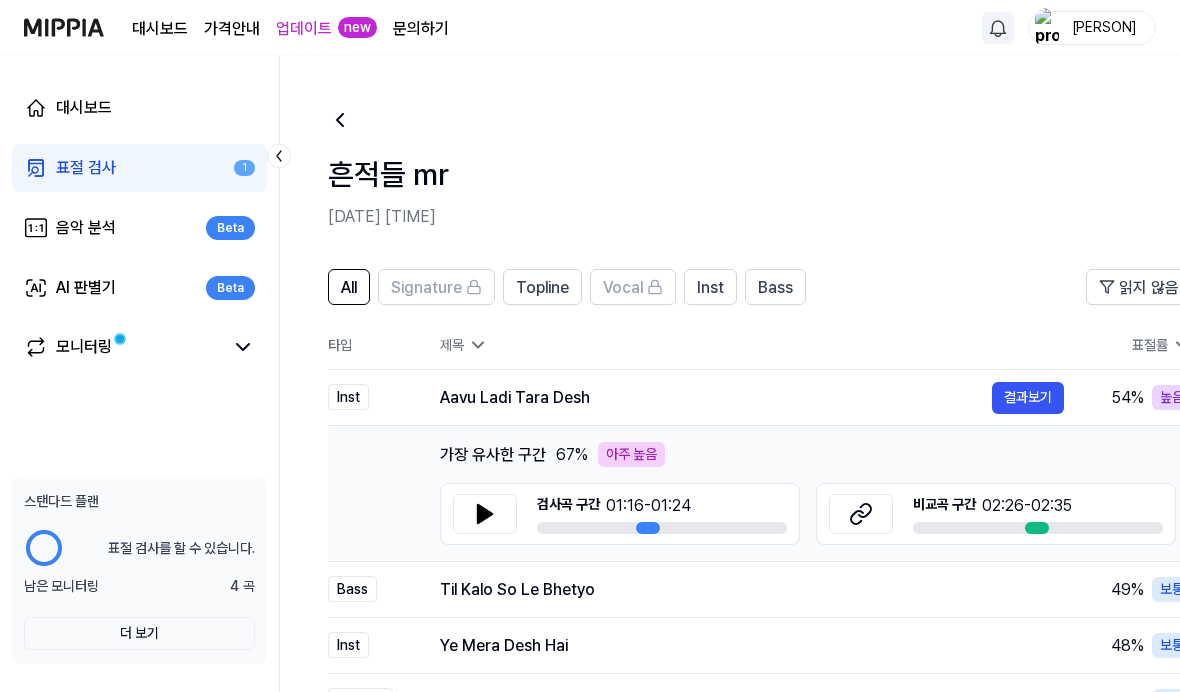 click on "표절 검사 1" at bounding box center [139, 168] 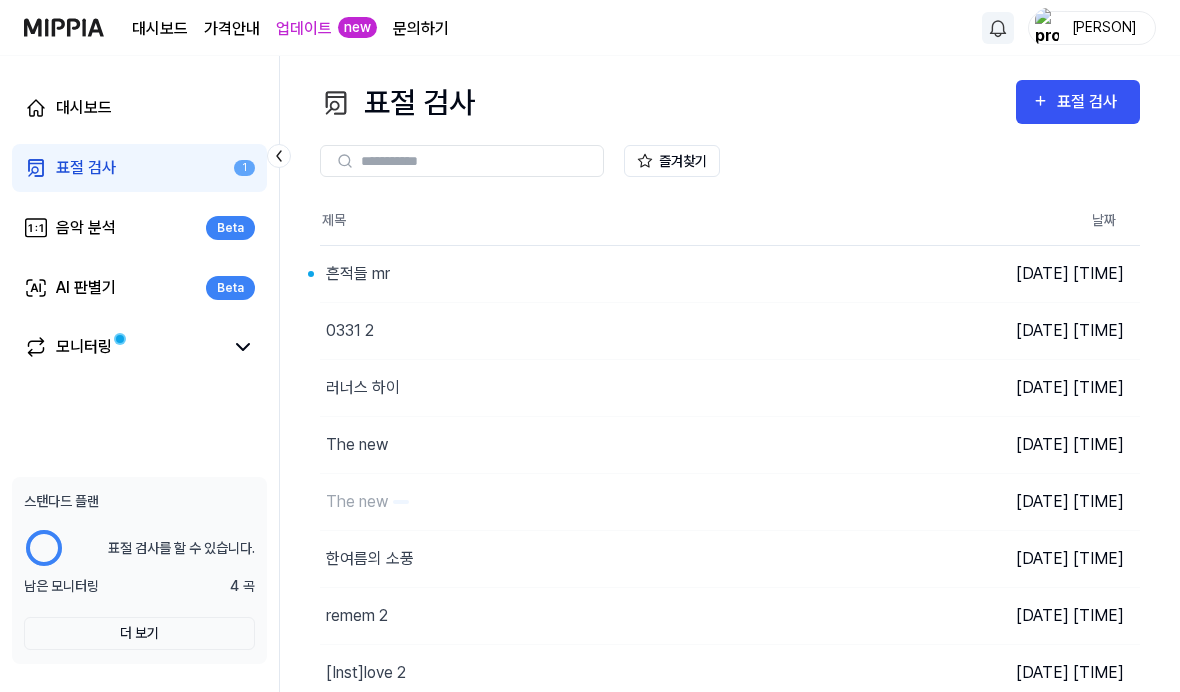 scroll, scrollTop: 82, scrollLeft: 0, axis: vertical 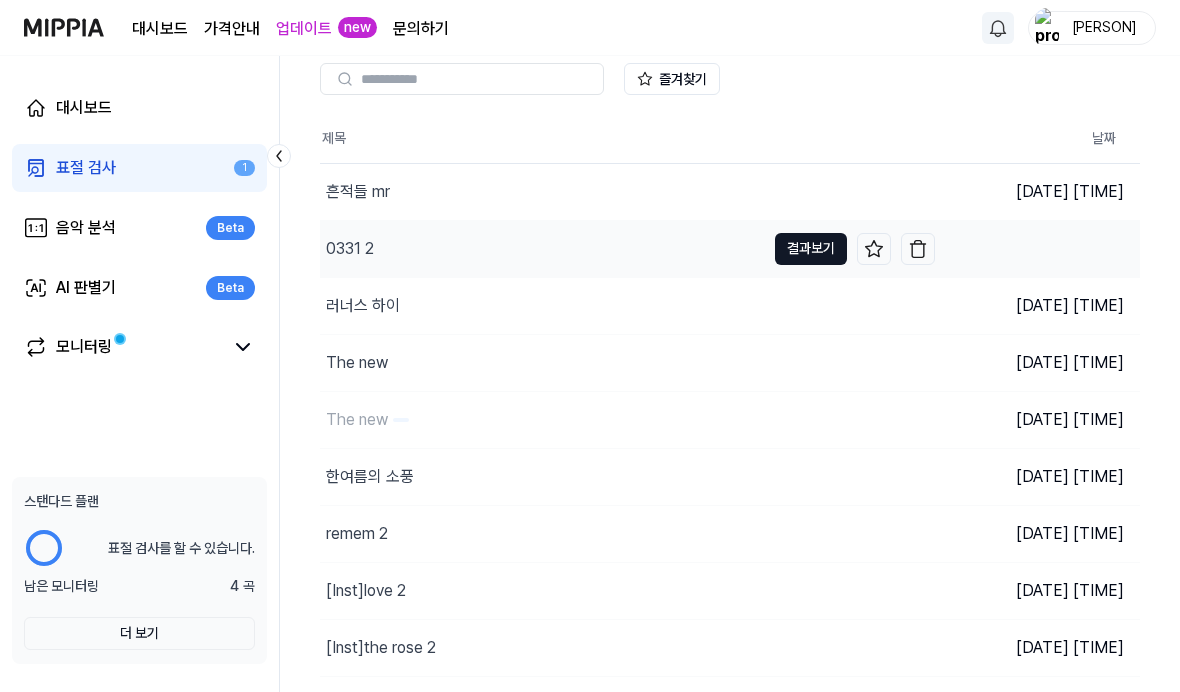 click on "결과보기" at bounding box center (811, 249) 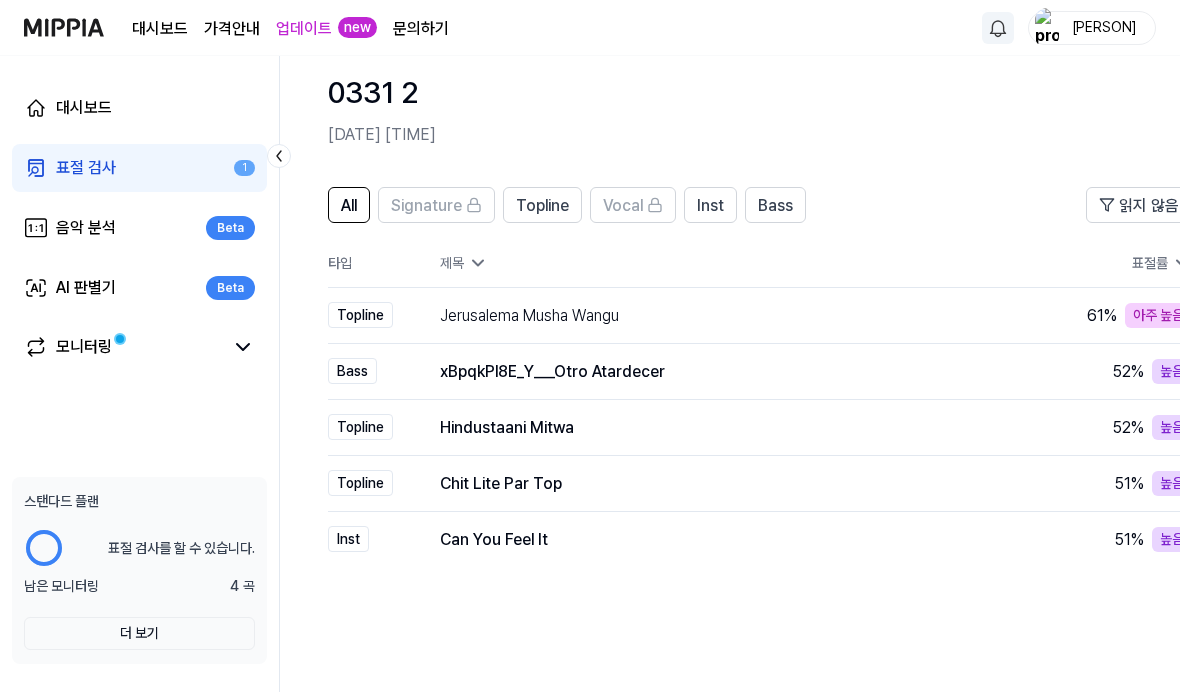 scroll, scrollTop: 0, scrollLeft: 0, axis: both 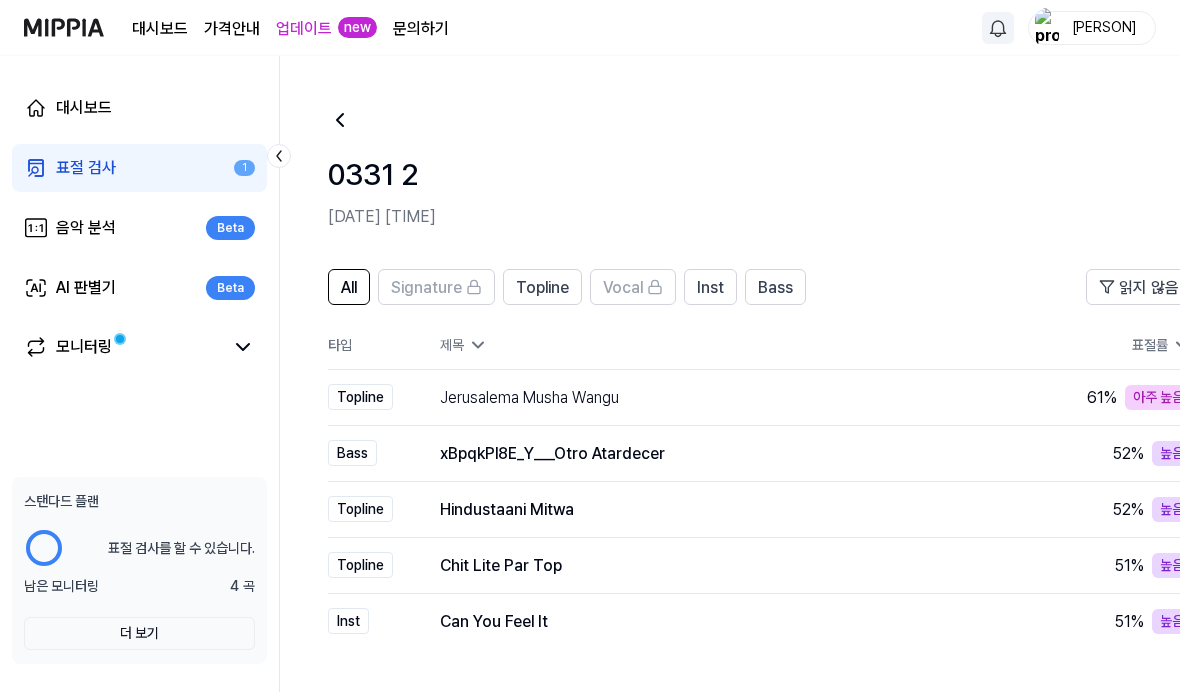 click on "0331 2 2025.07.09 오후 11:09" at bounding box center (730, 152) 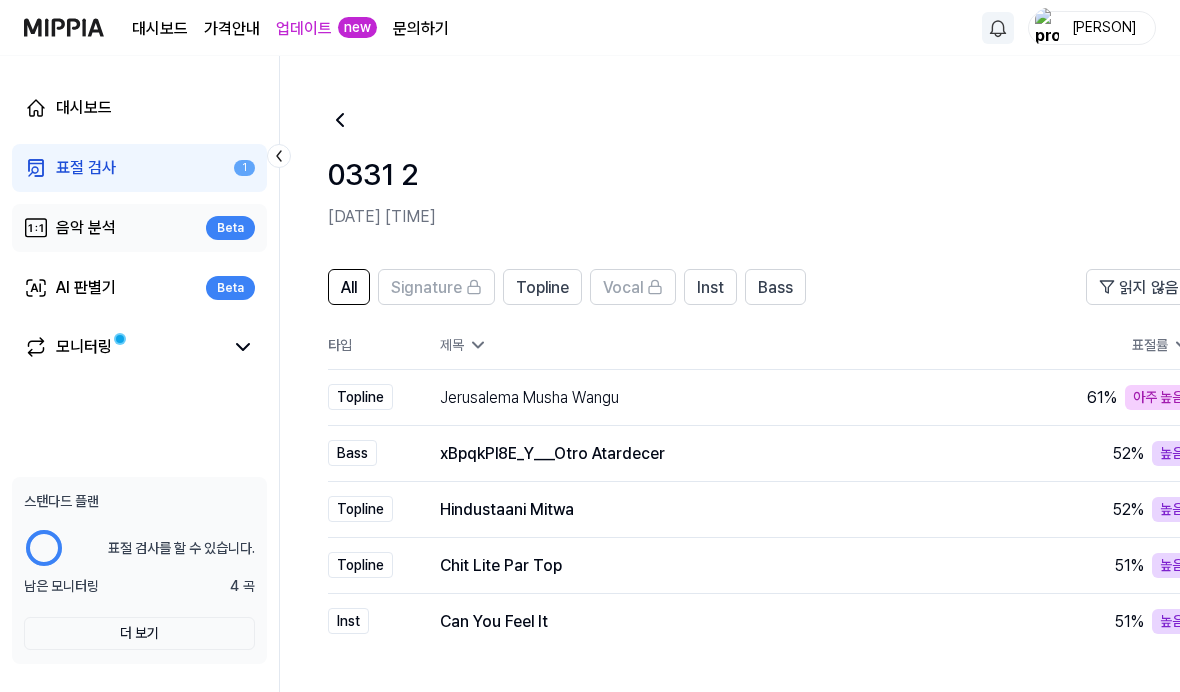 click on "음악 분석 Beta" at bounding box center [139, 228] 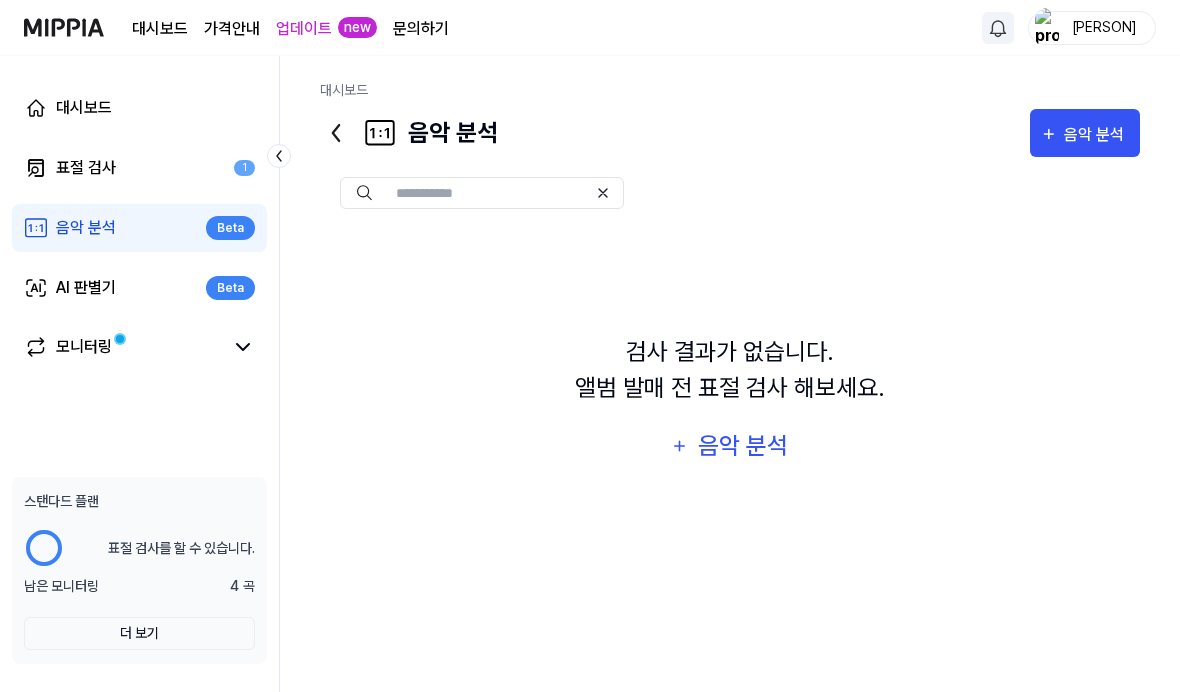 click on "대시보드 표절 검사 1 음악 분석 Beta AI 판별기 Beta 모니터링" at bounding box center (139, 228) 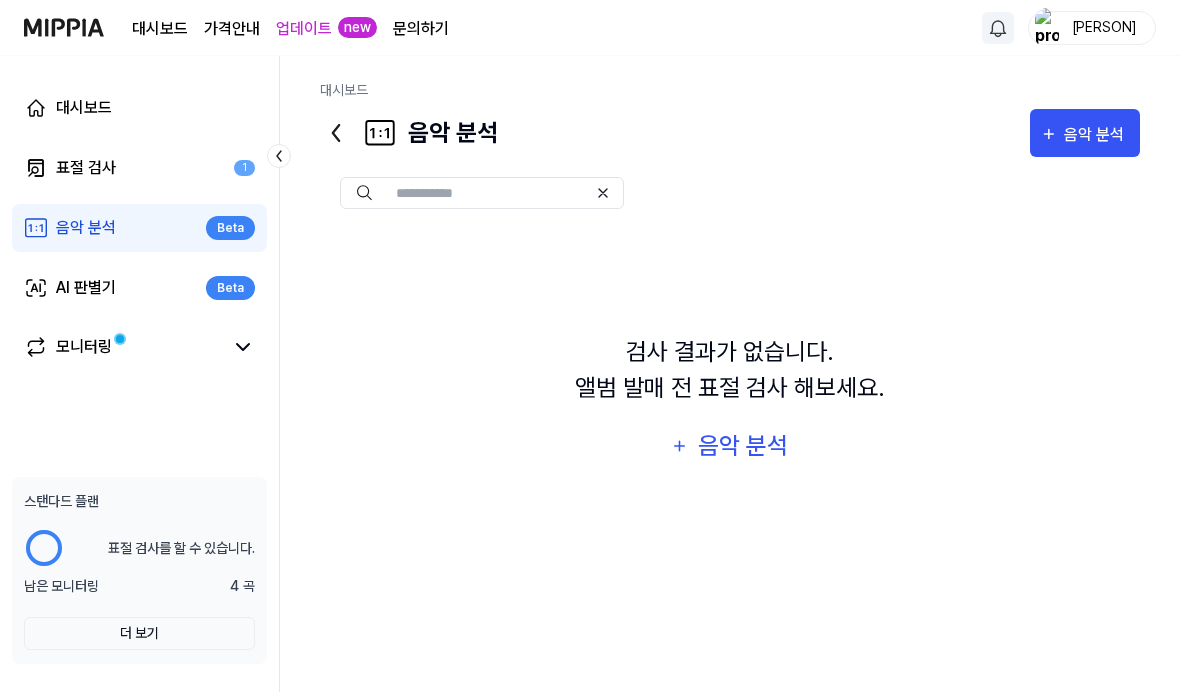 click on "대시보드 표절 검사 1 음악 분석 Beta AI 판별기 Beta 모니터링" at bounding box center (139, 228) 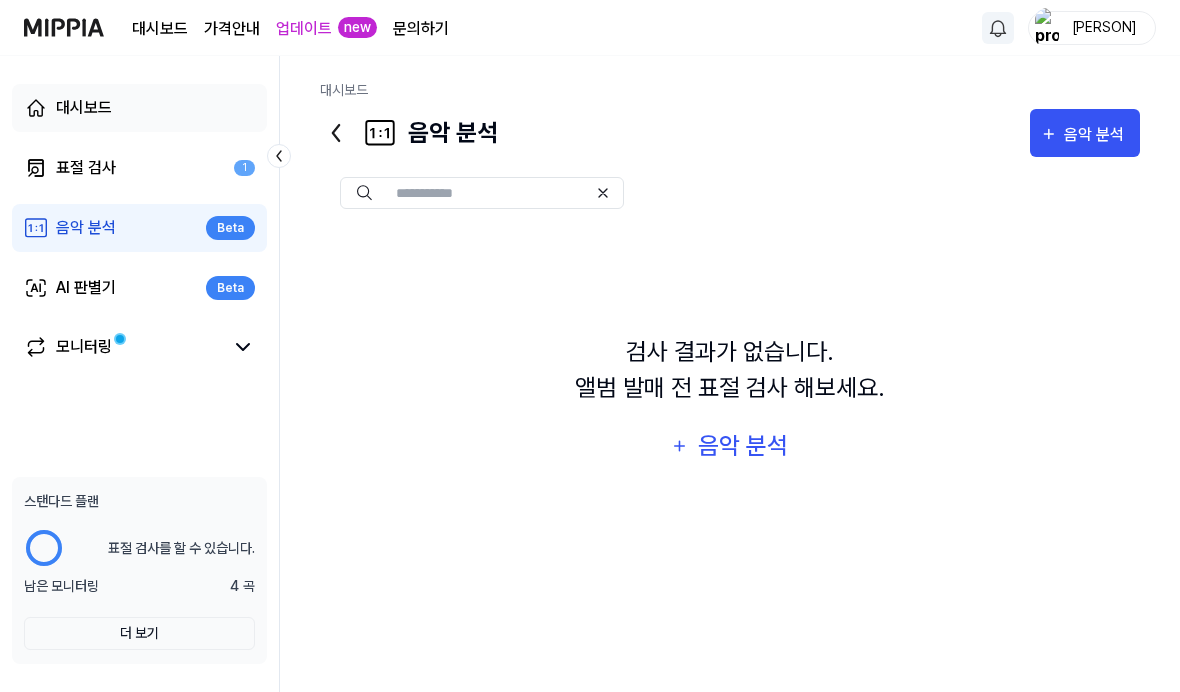 click 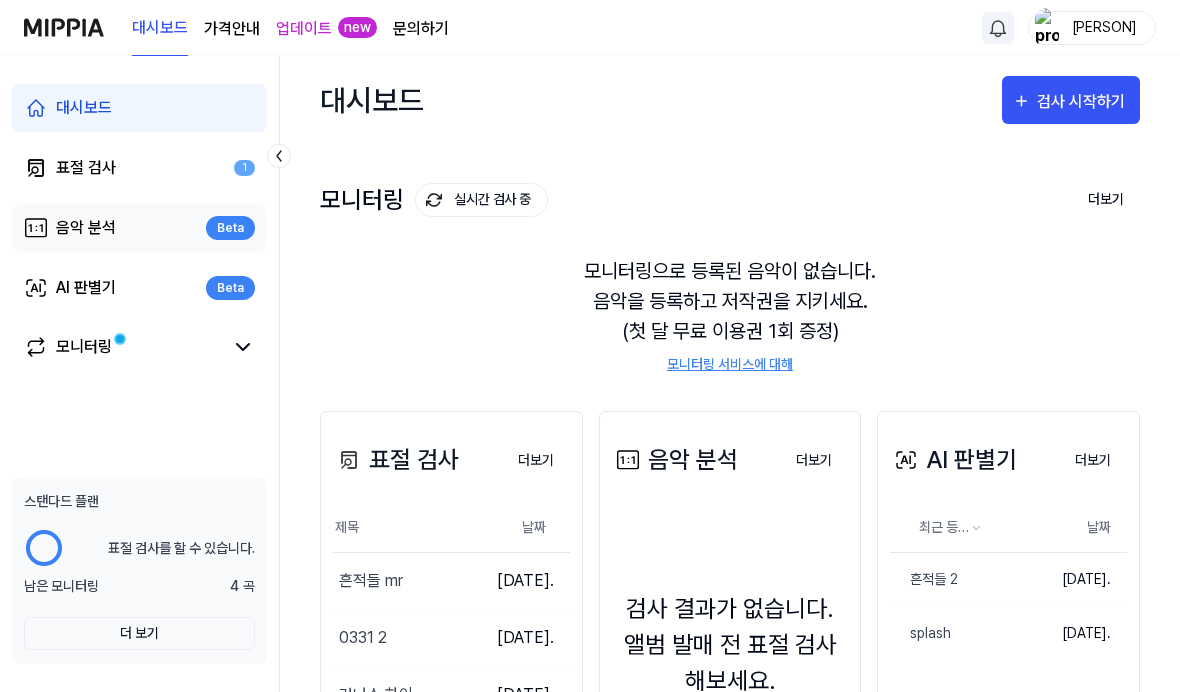 click on "음악 분석 Beta" at bounding box center (139, 228) 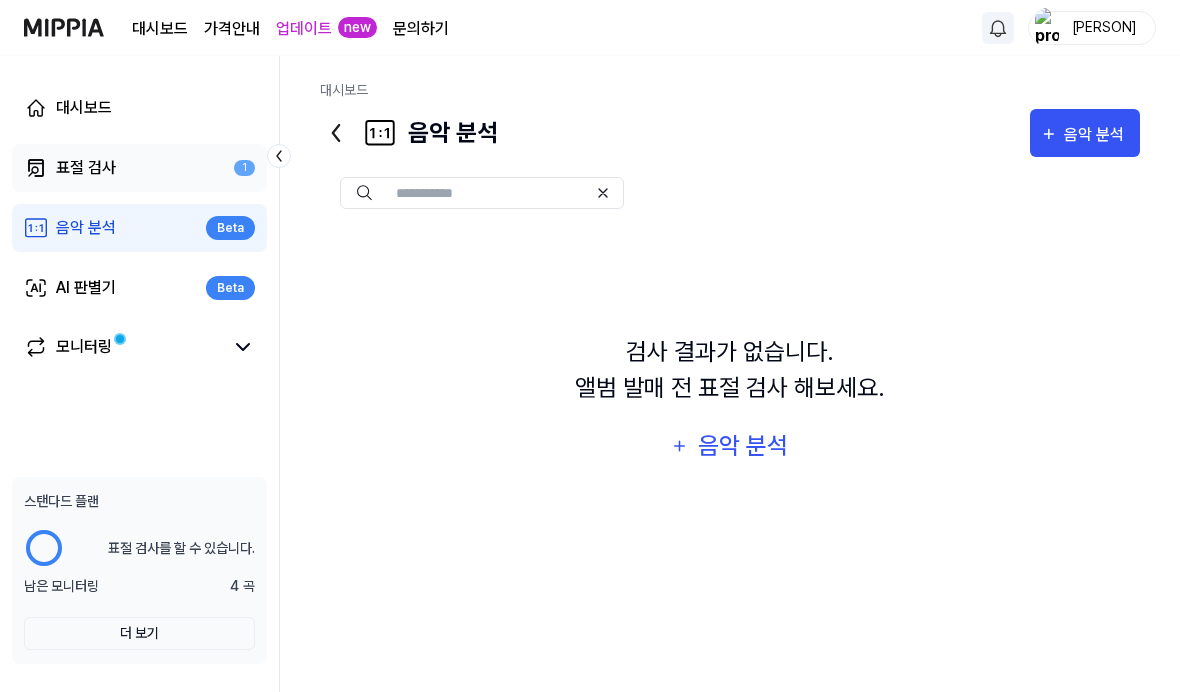 click on "표절 검사 1" at bounding box center [139, 168] 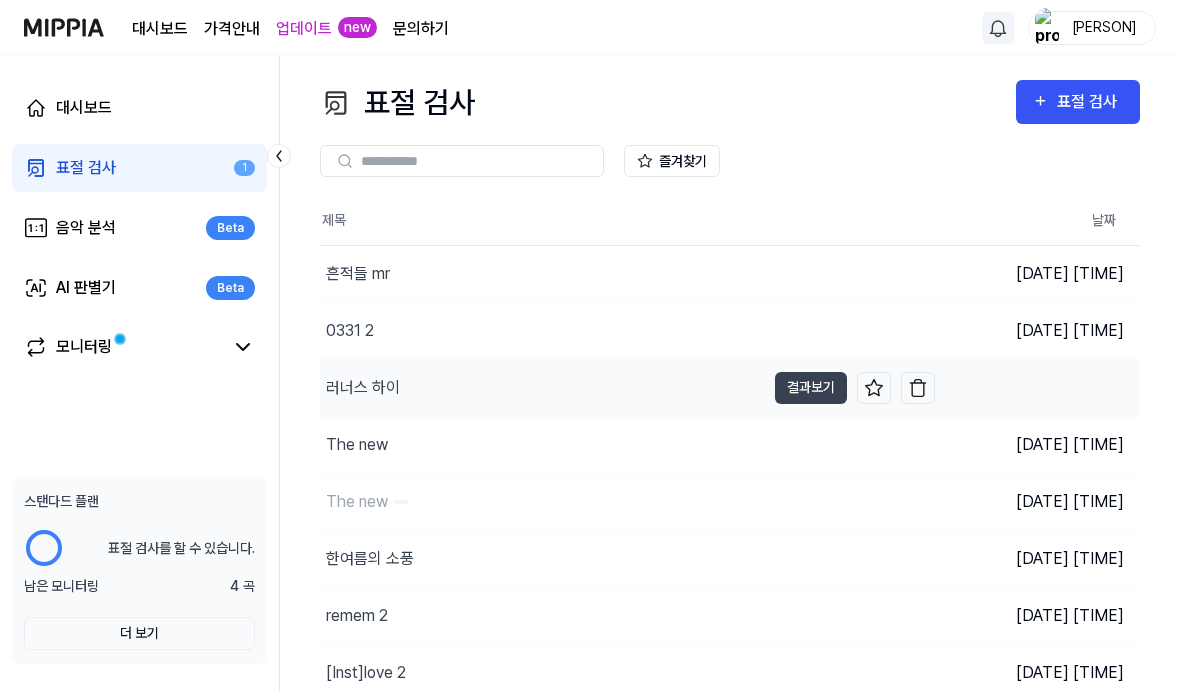 click on "러너스 하이" at bounding box center [542, 388] 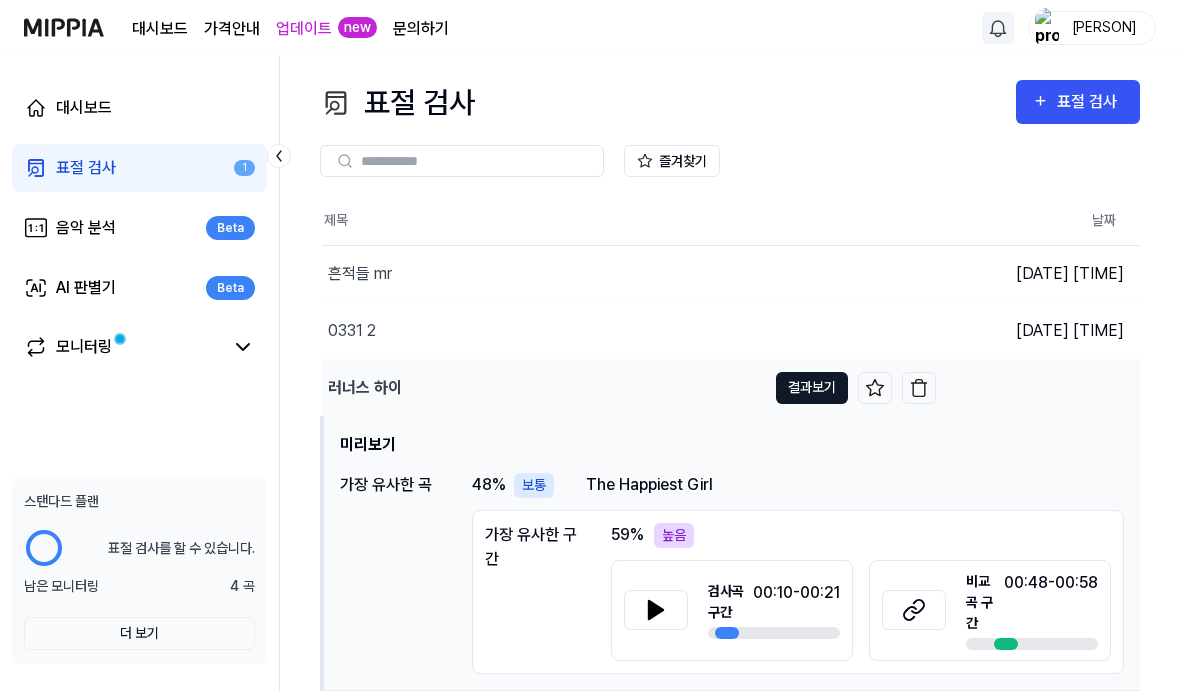 click on "결과보기" at bounding box center [812, 388] 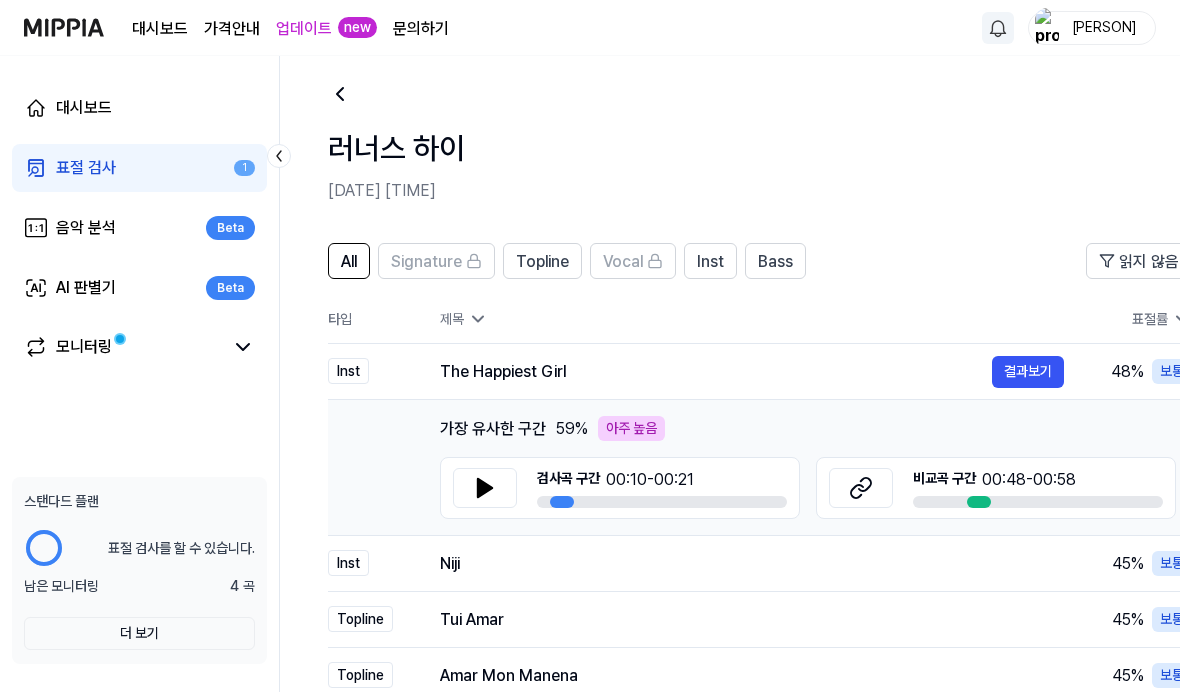 scroll, scrollTop: 62, scrollLeft: 0, axis: vertical 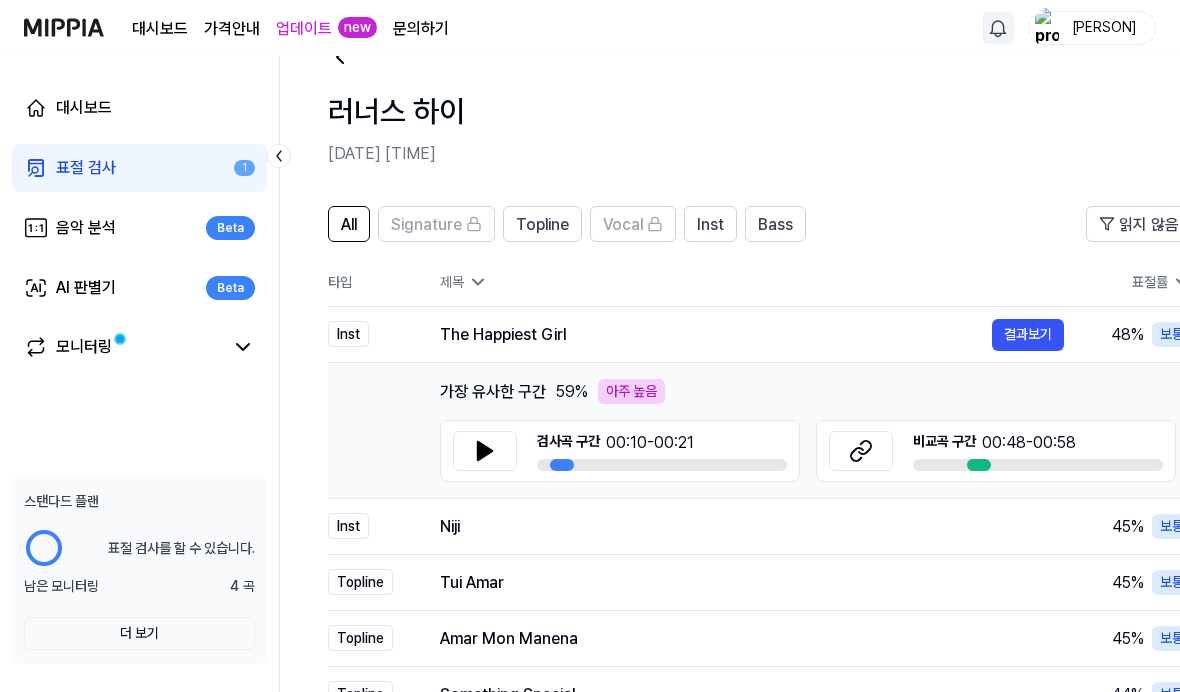 click on "표절 검사 1" at bounding box center [139, 168] 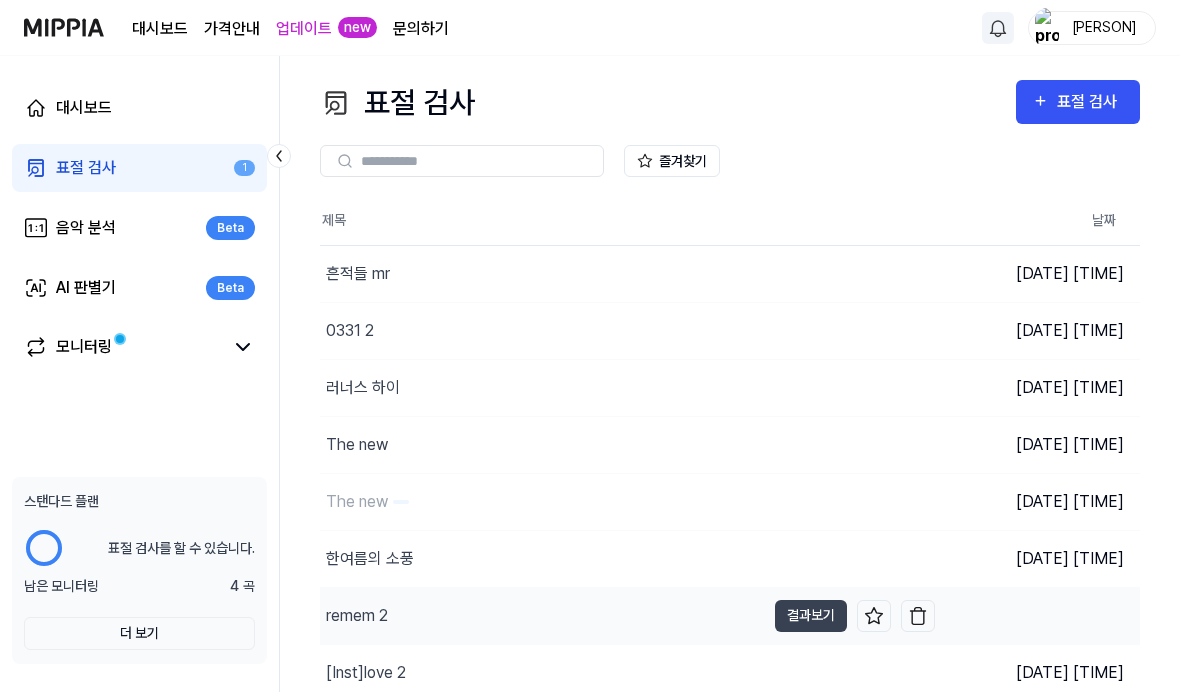 scroll, scrollTop: 34, scrollLeft: 0, axis: vertical 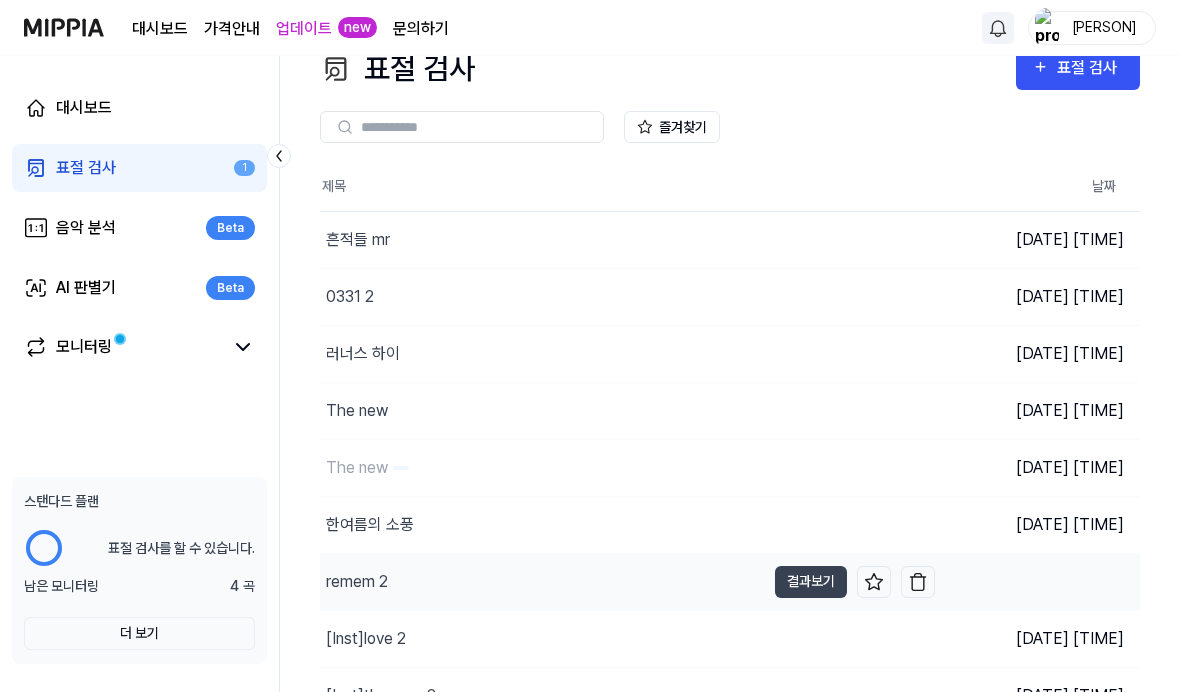 click on "remem 2" at bounding box center (542, 582) 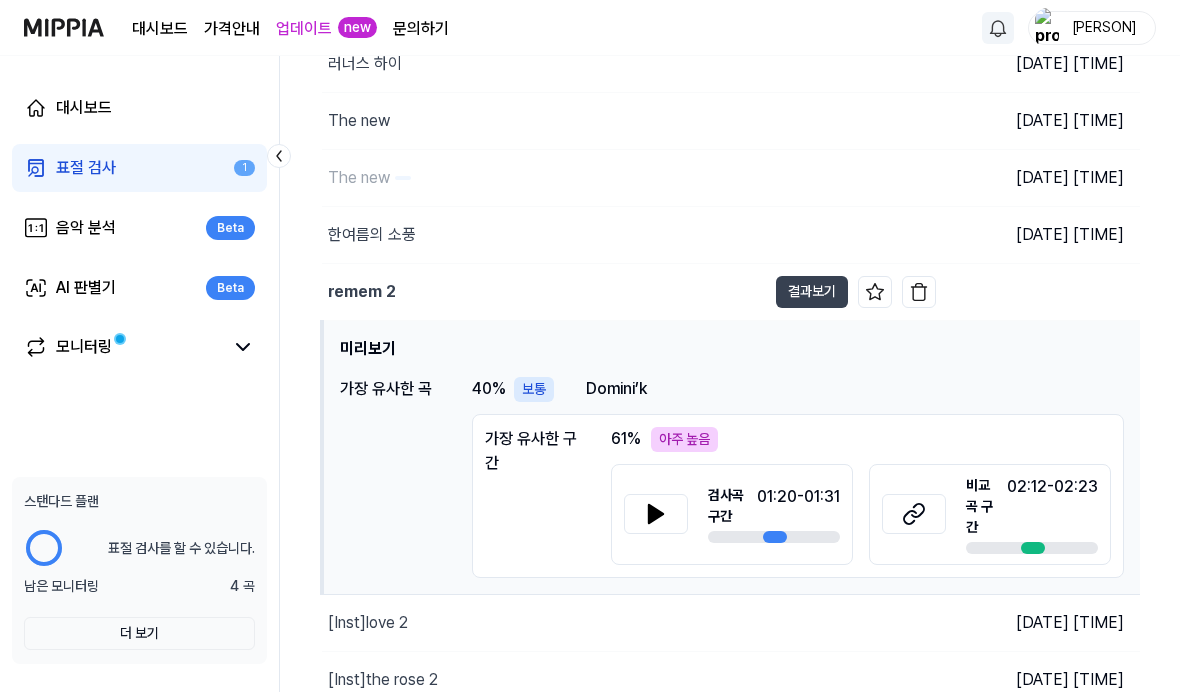 scroll, scrollTop: 346, scrollLeft: 0, axis: vertical 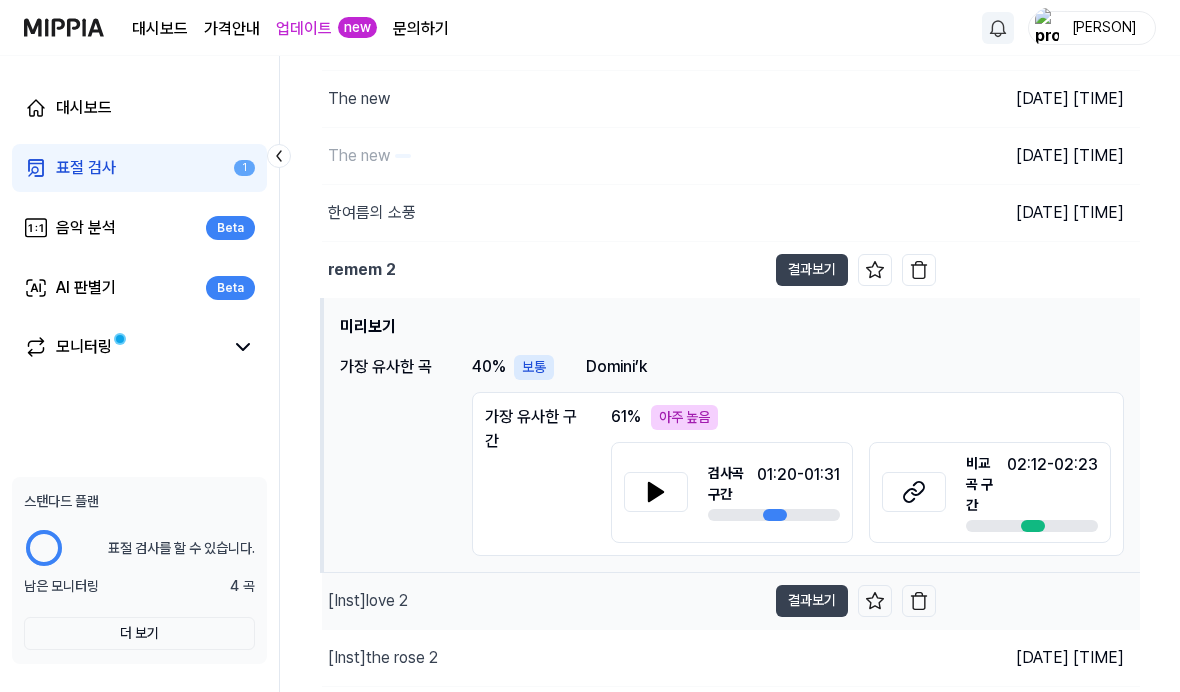 click on "[Inst] love 2" at bounding box center (544, 601) 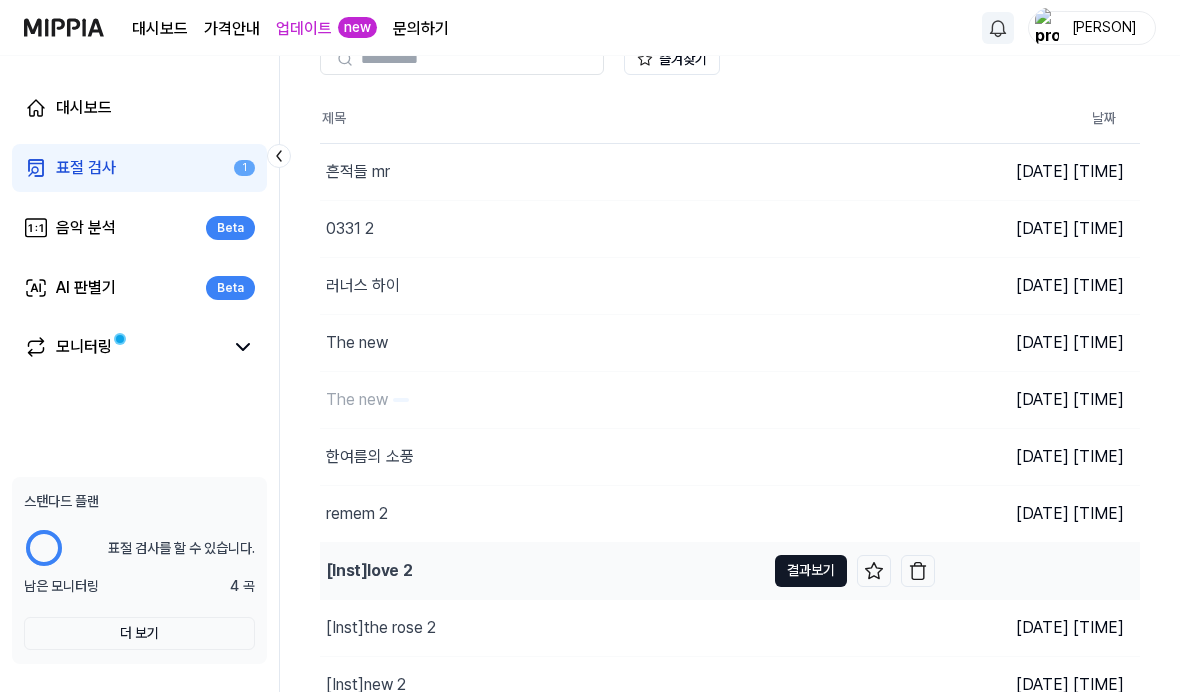 click on "결과보기" at bounding box center (811, 571) 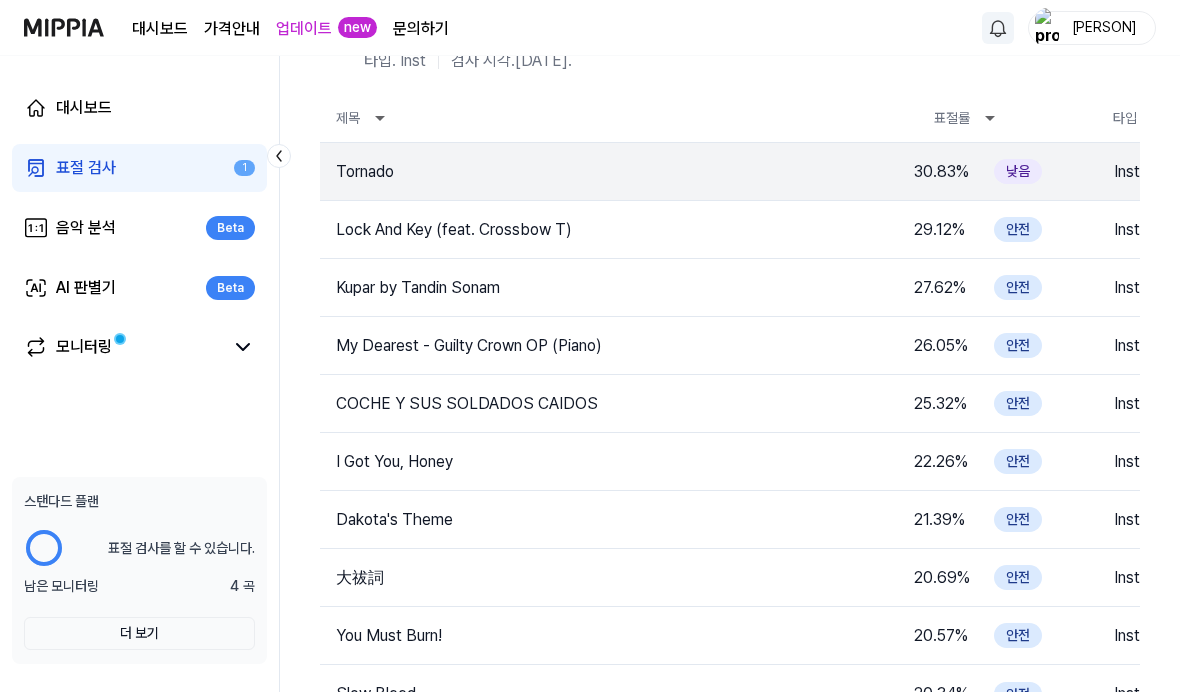 scroll, scrollTop: 82, scrollLeft: 0, axis: vertical 